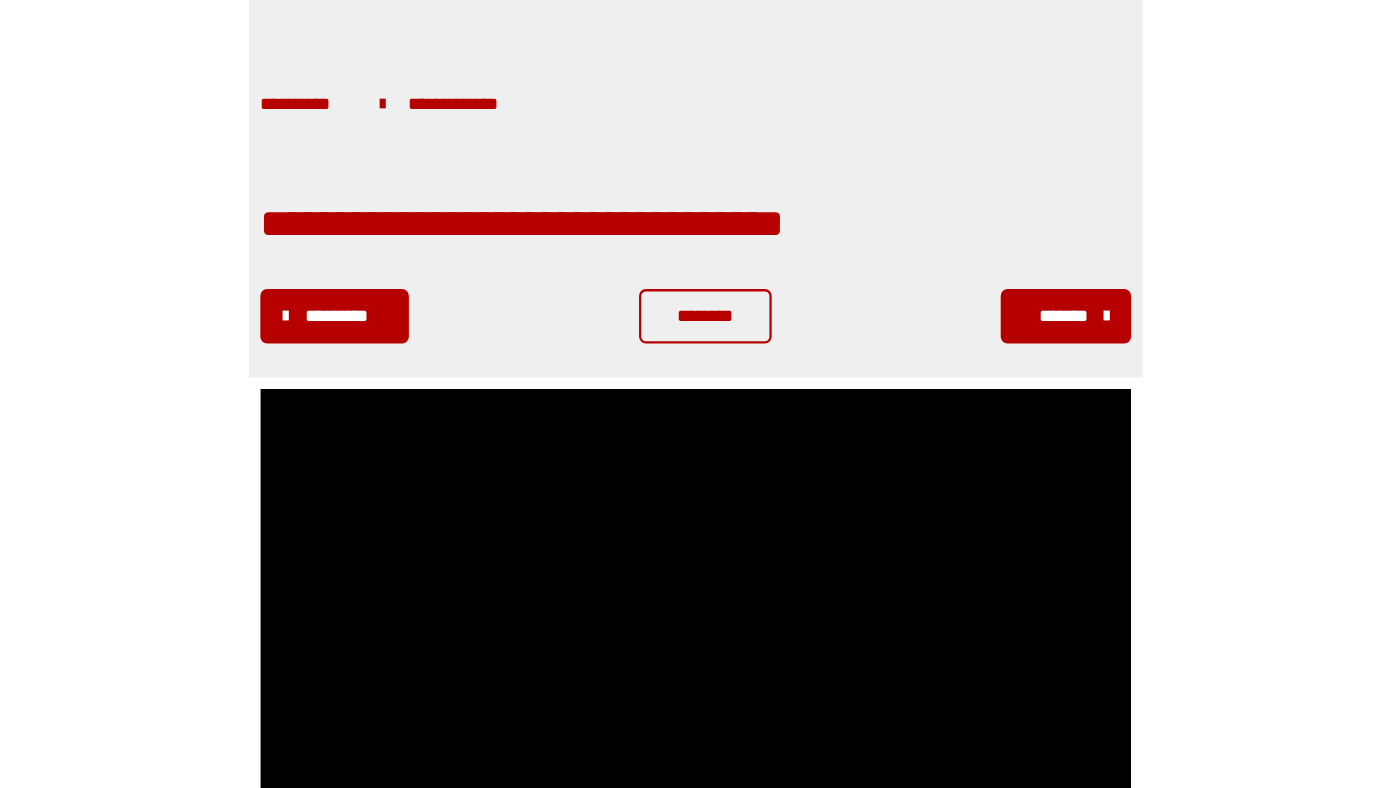 scroll, scrollTop: 338, scrollLeft: 0, axis: vertical 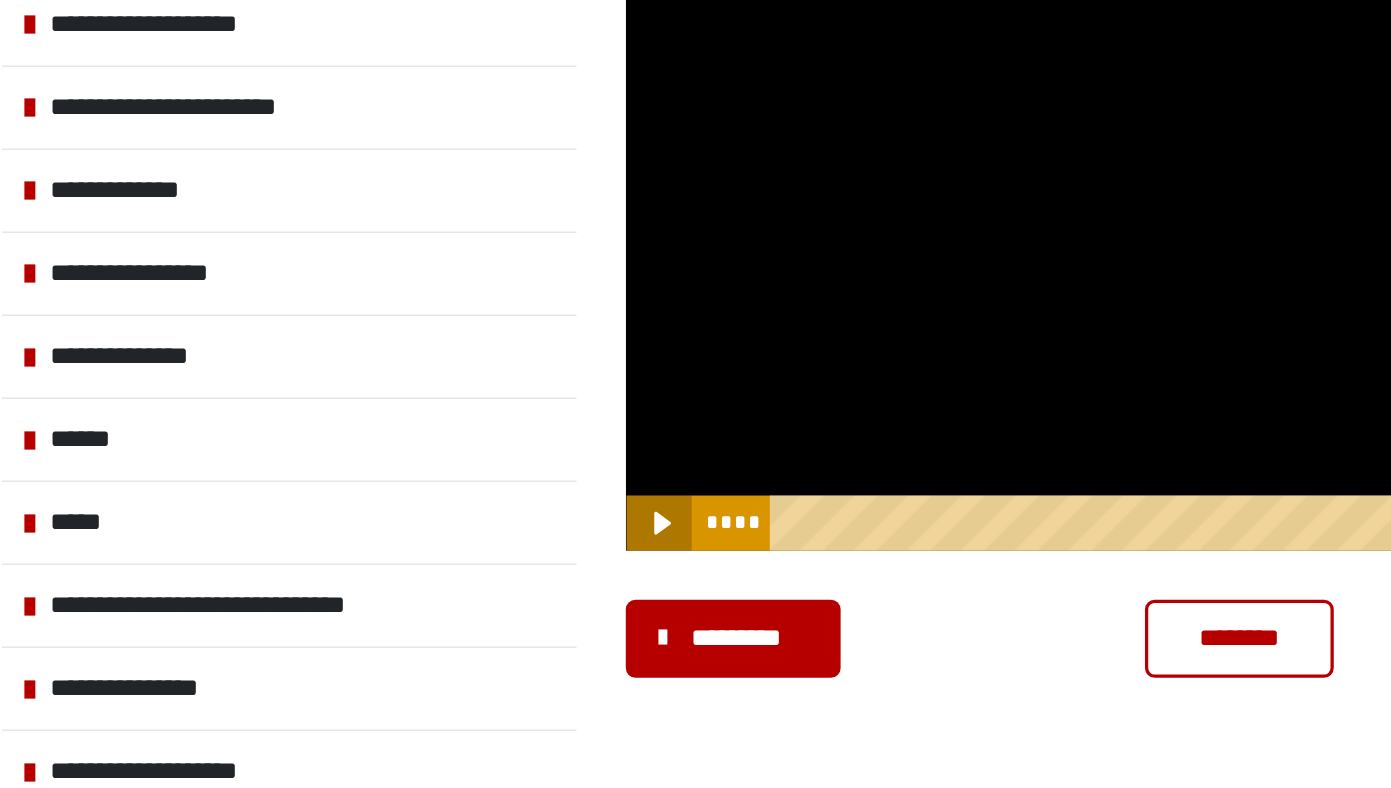 click 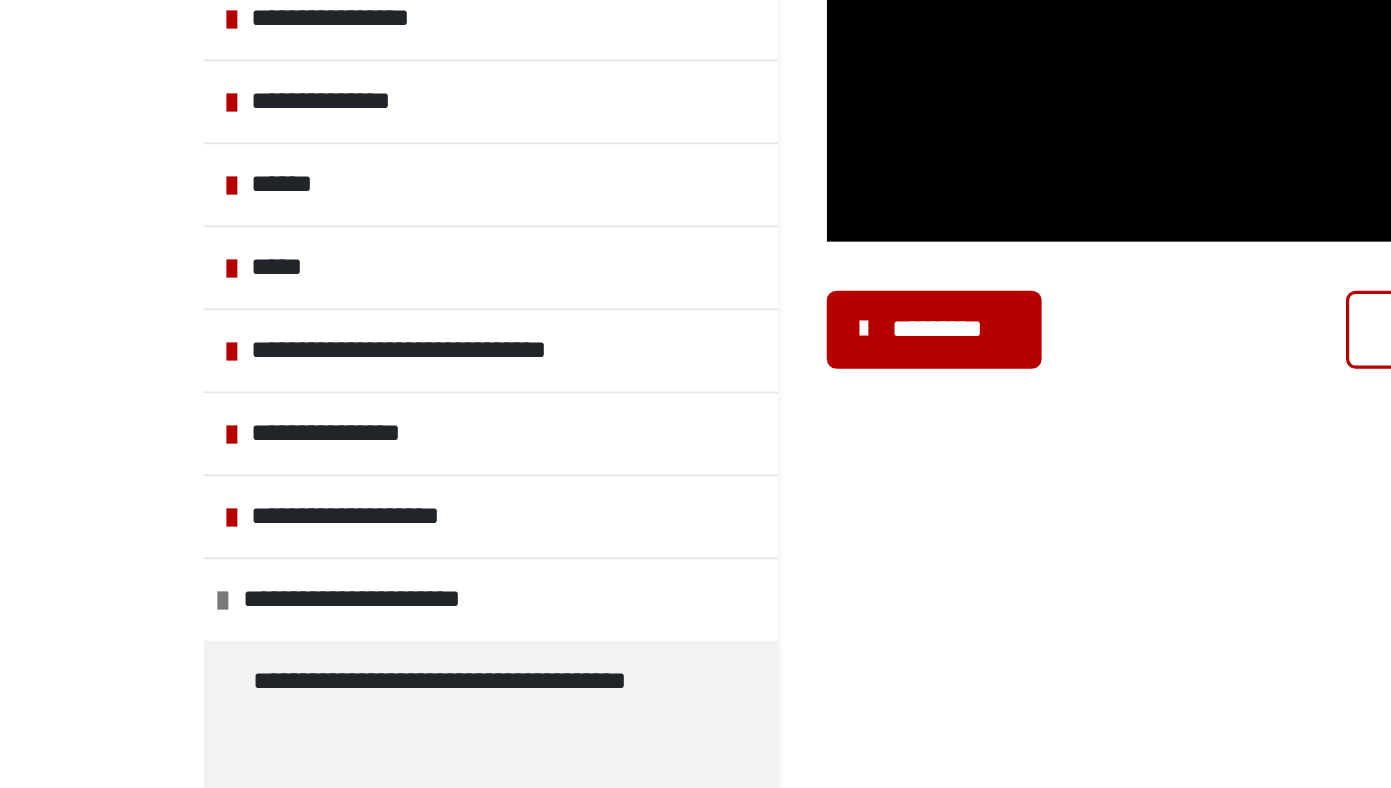 scroll, scrollTop: 340, scrollLeft: 0, axis: vertical 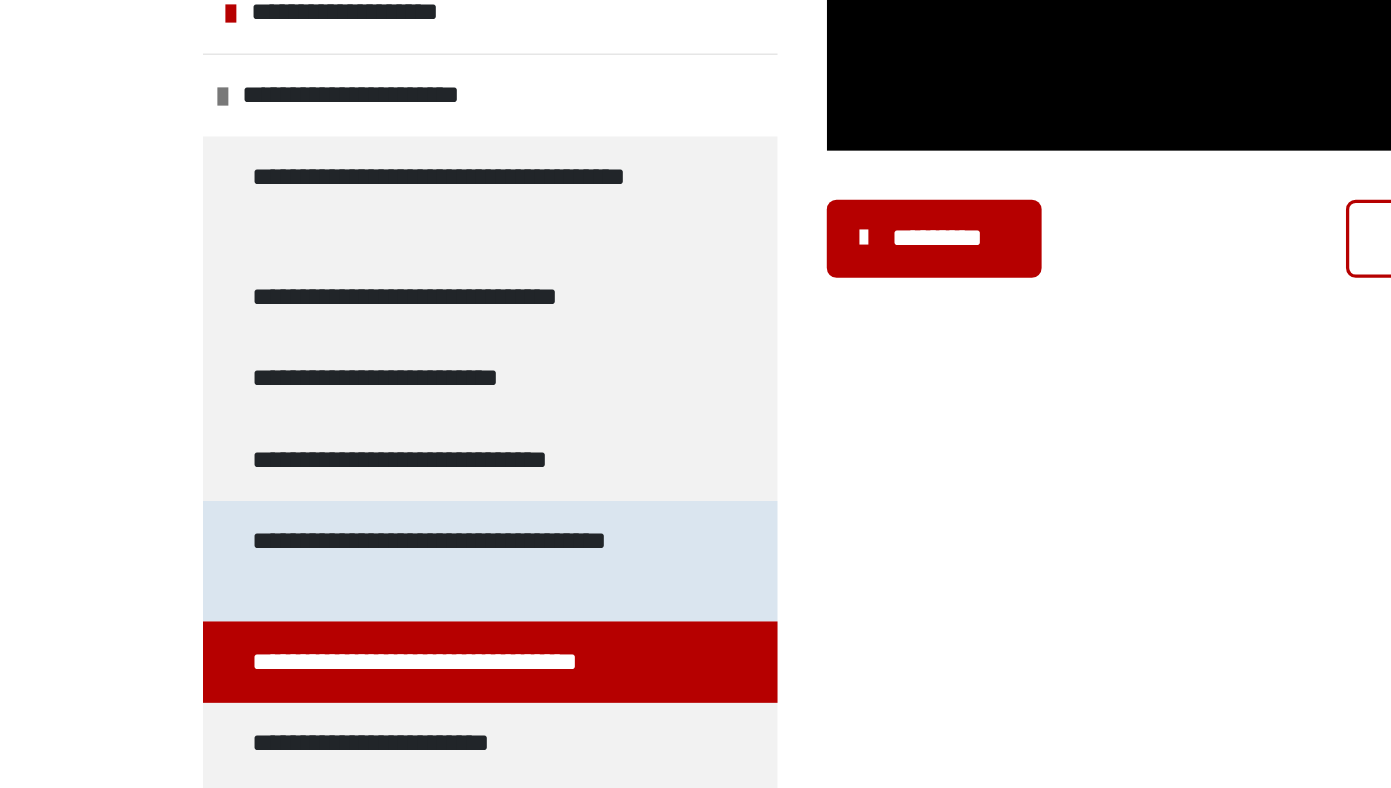 click on "**********" at bounding box center (293, 648) 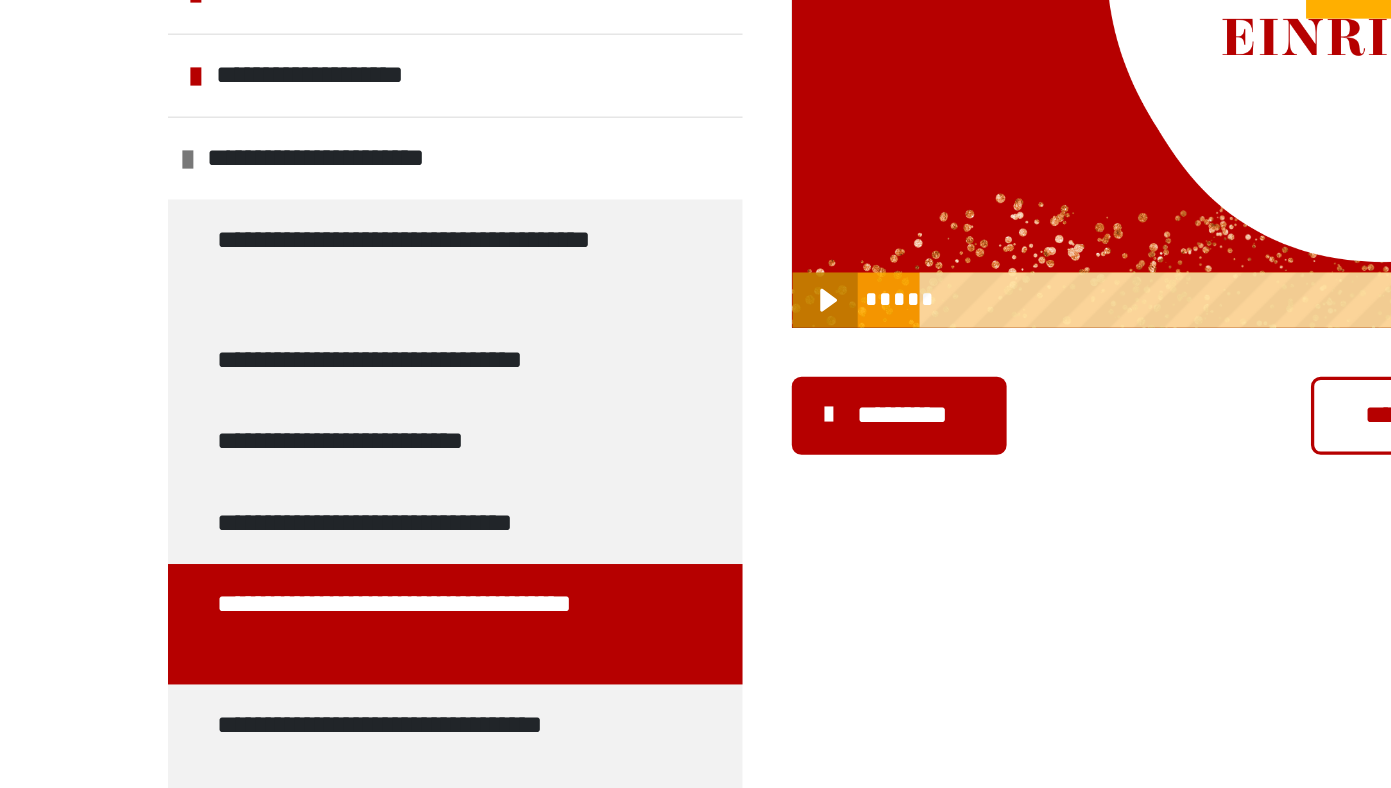 click 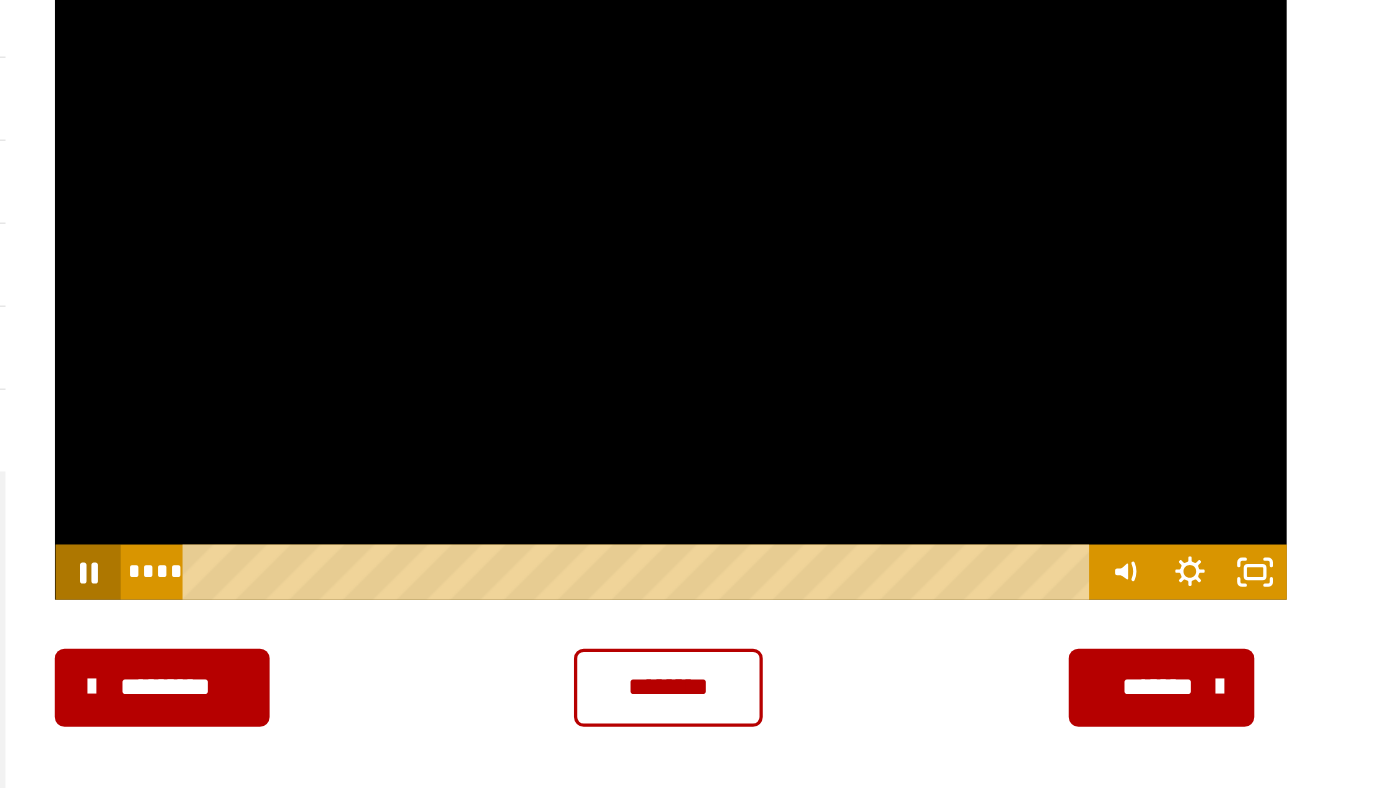 click 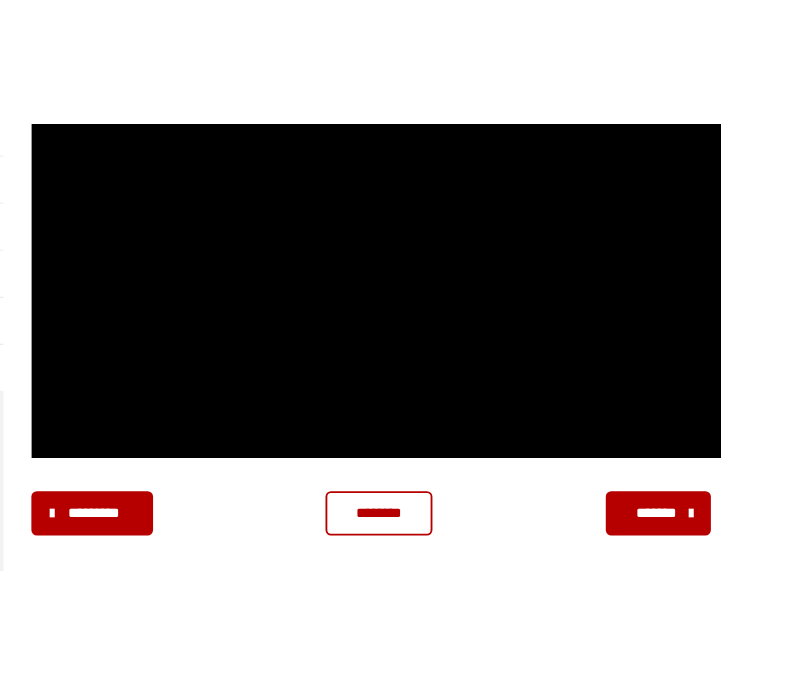 scroll, scrollTop: 368, scrollLeft: 0, axis: vertical 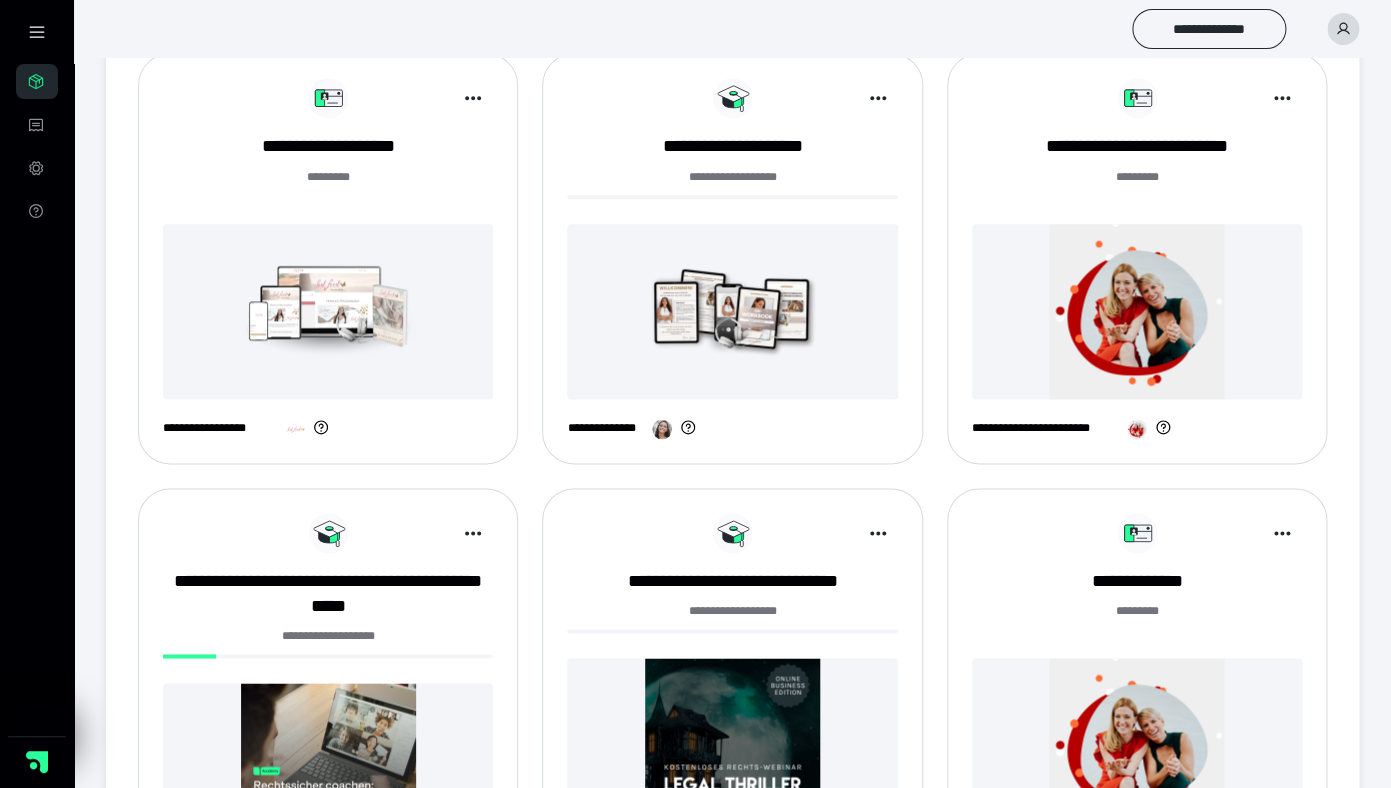 click at bounding box center [1137, 311] 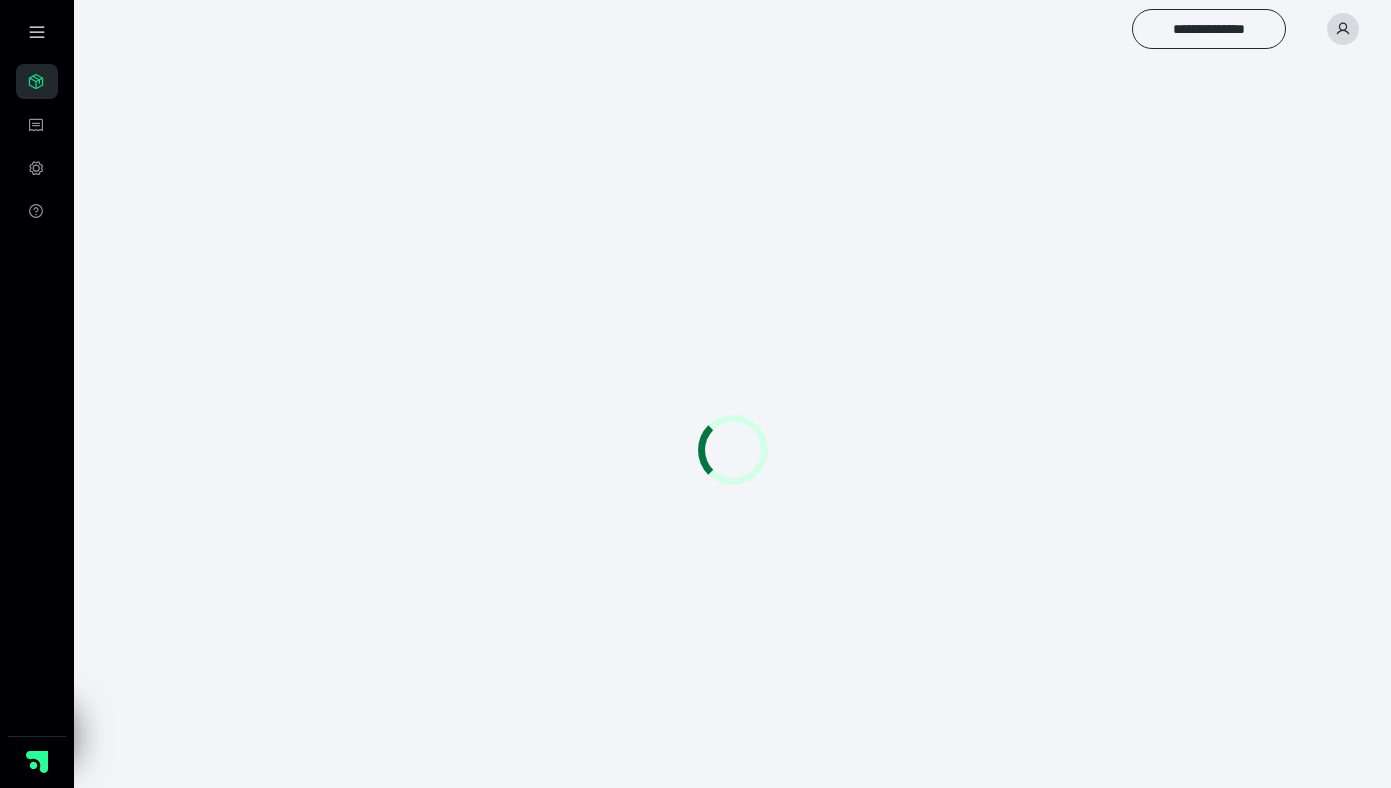 scroll, scrollTop: 0, scrollLeft: 0, axis: both 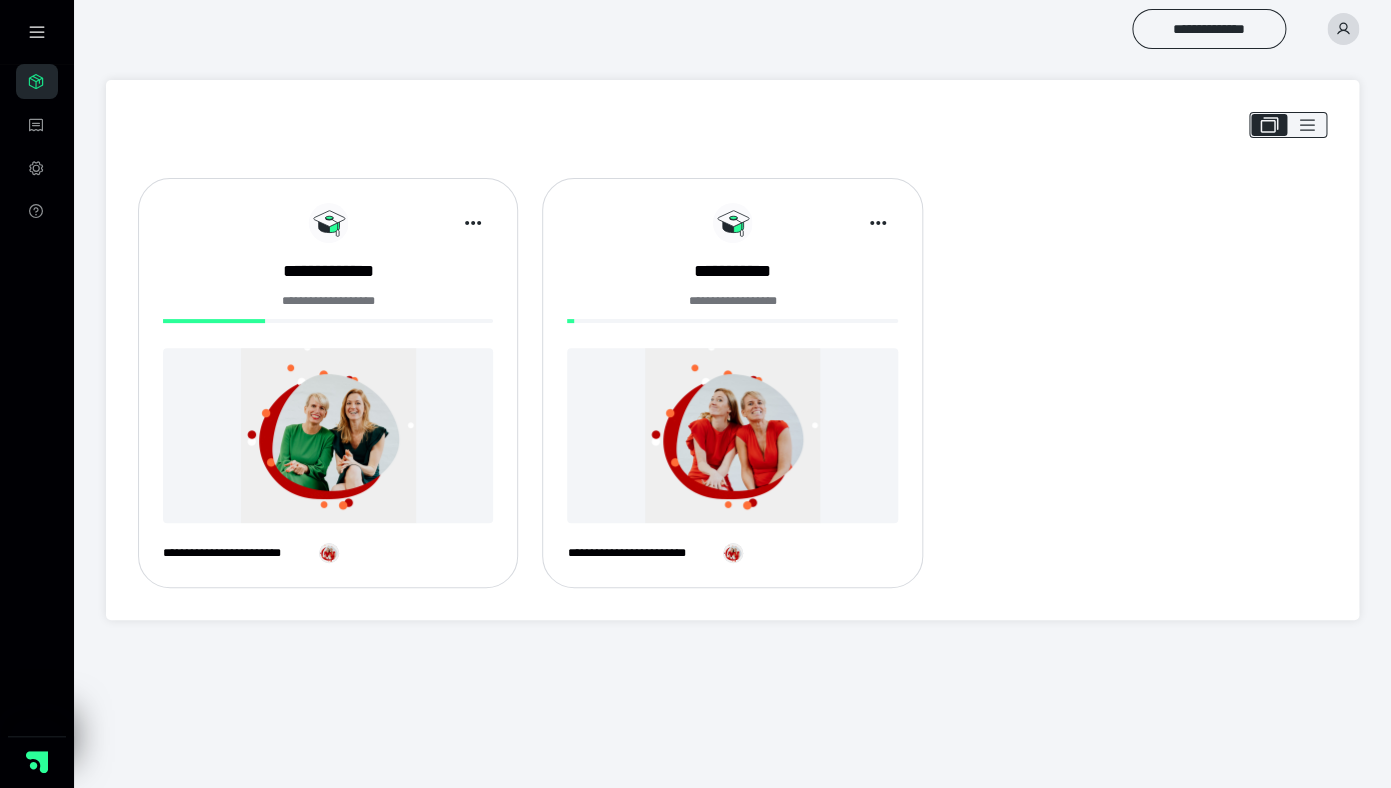 click at bounding box center [328, 435] 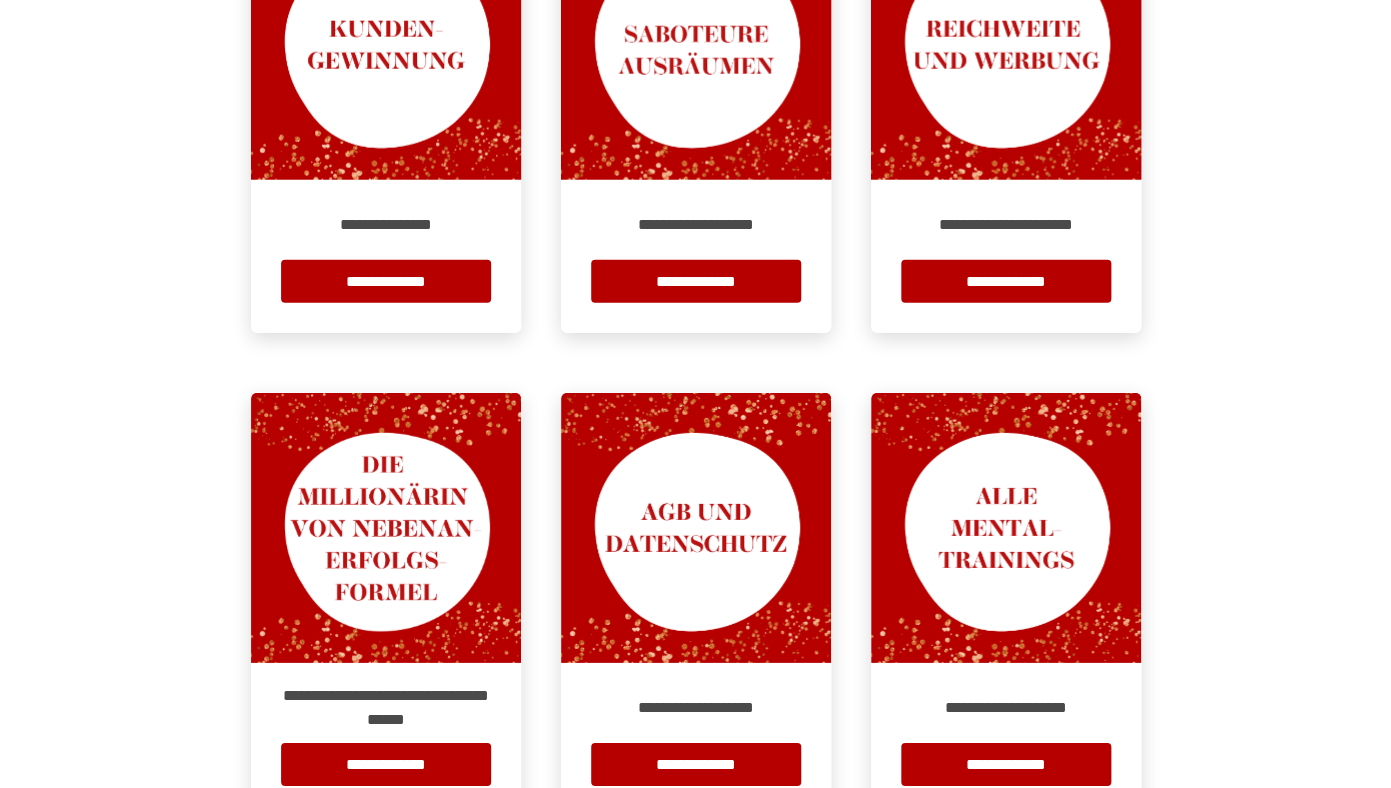 scroll, scrollTop: 1989, scrollLeft: 0, axis: vertical 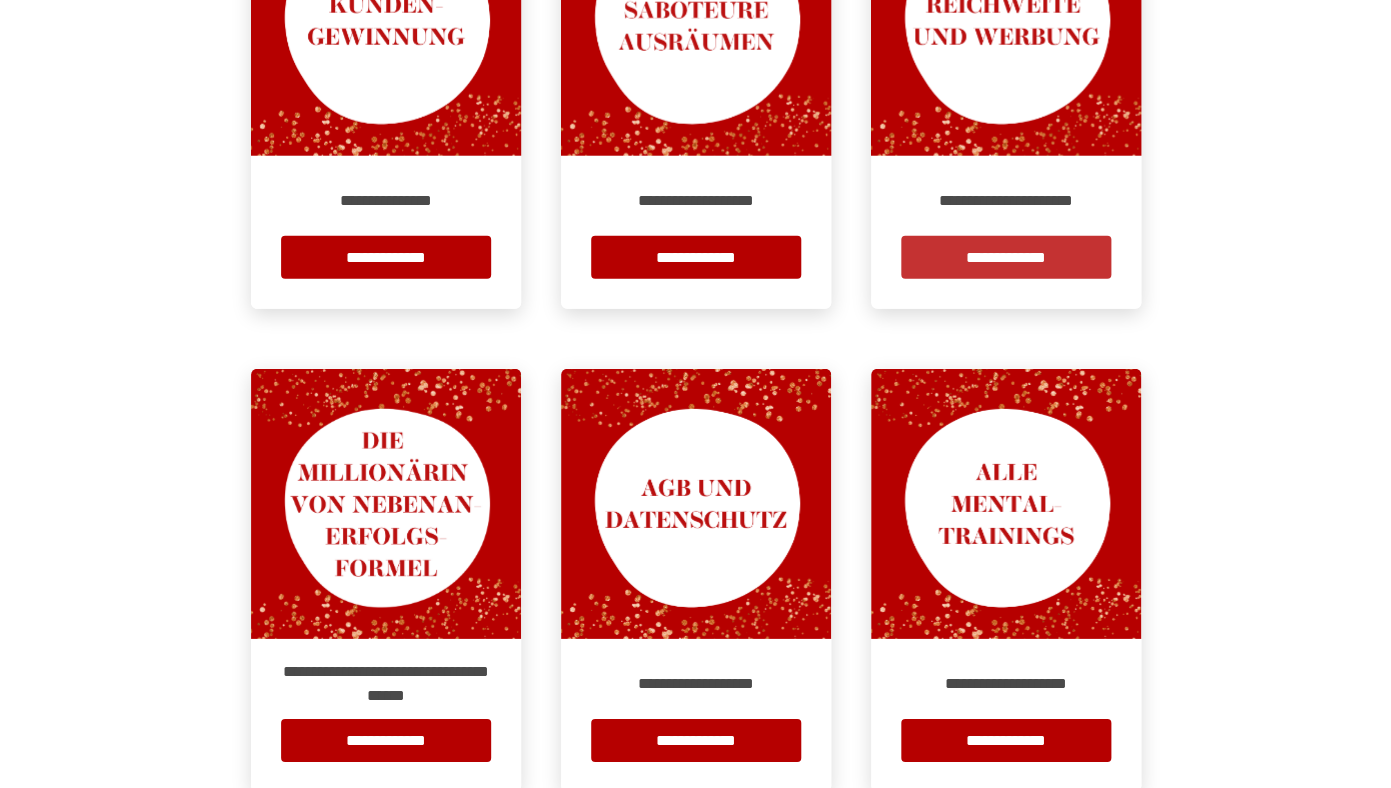 click on "**********" at bounding box center [1006, 257] 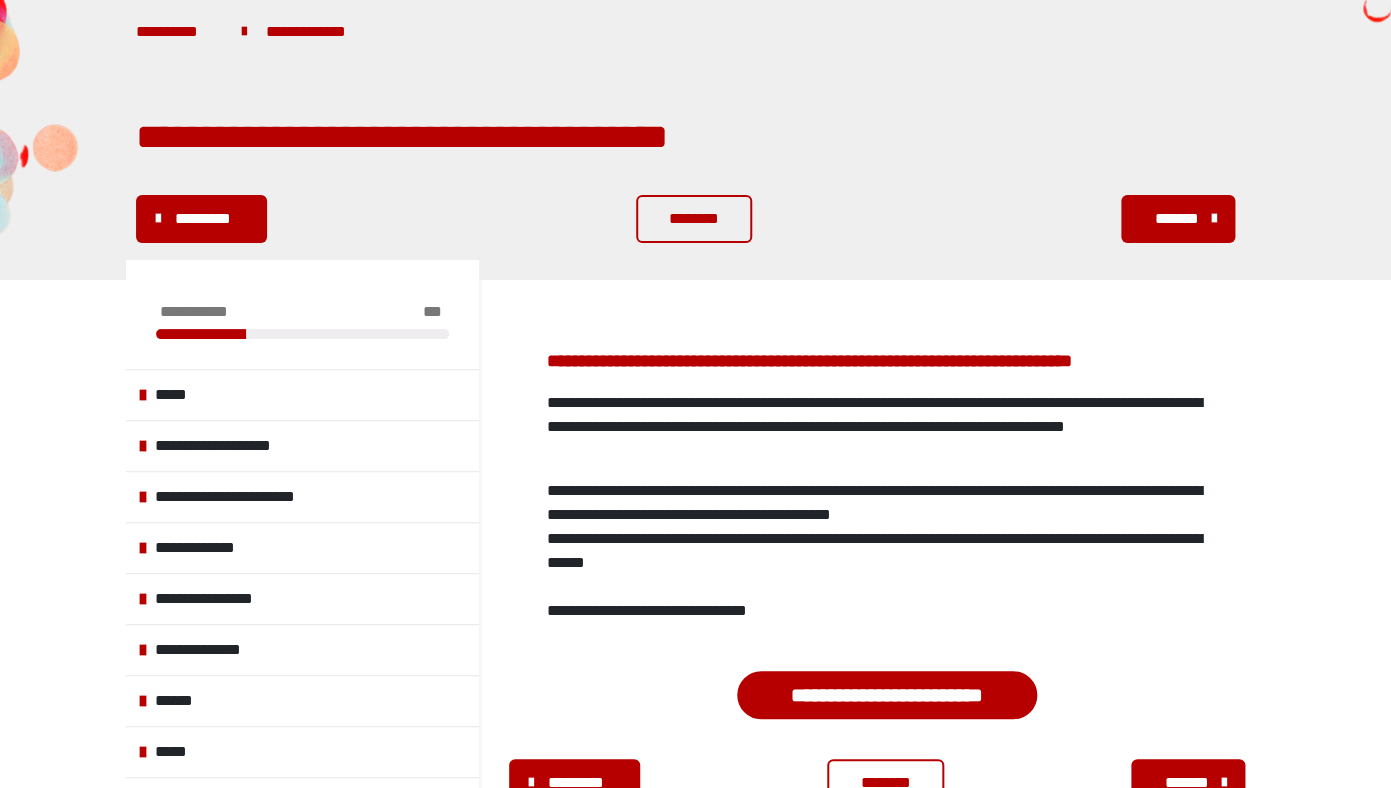scroll, scrollTop: 340, scrollLeft: 0, axis: vertical 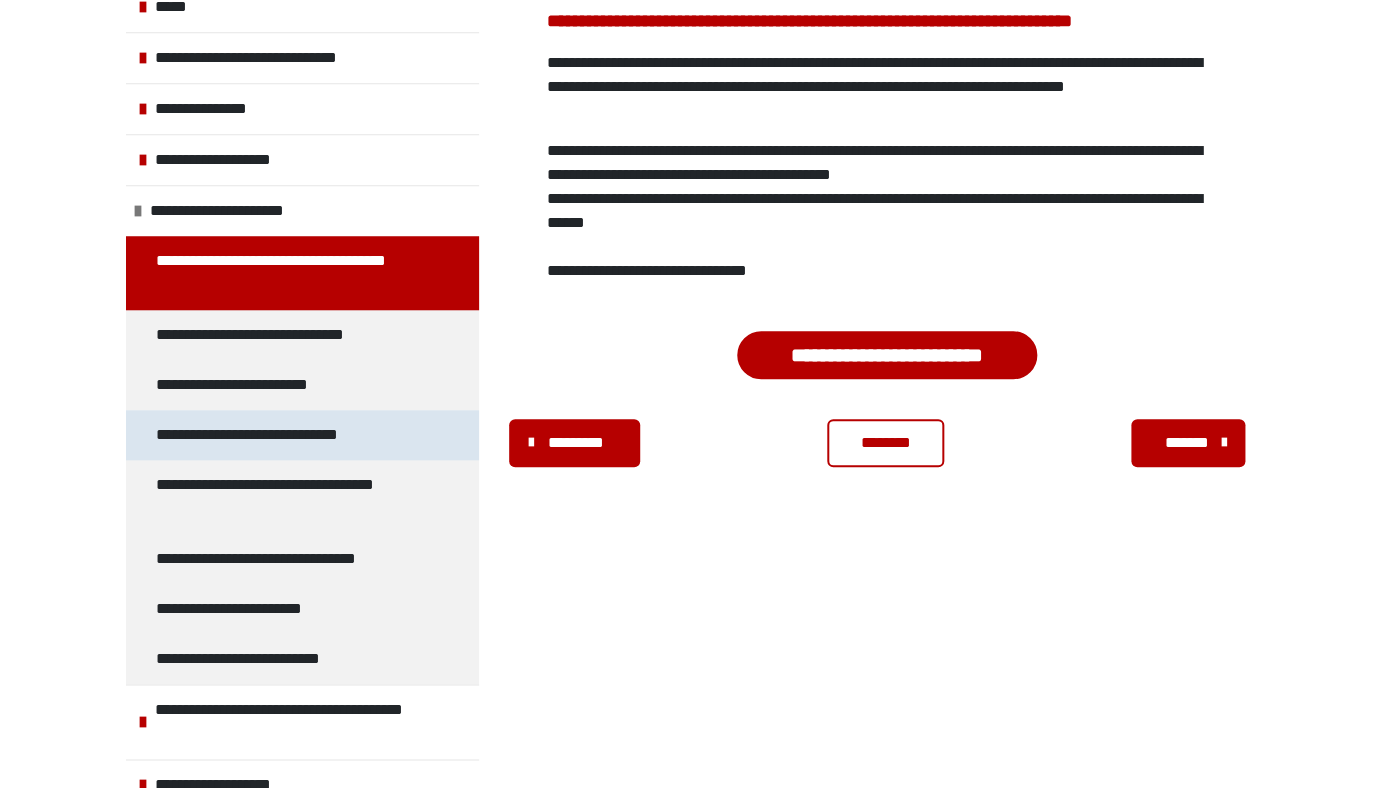 click on "**********" at bounding box center (267, 435) 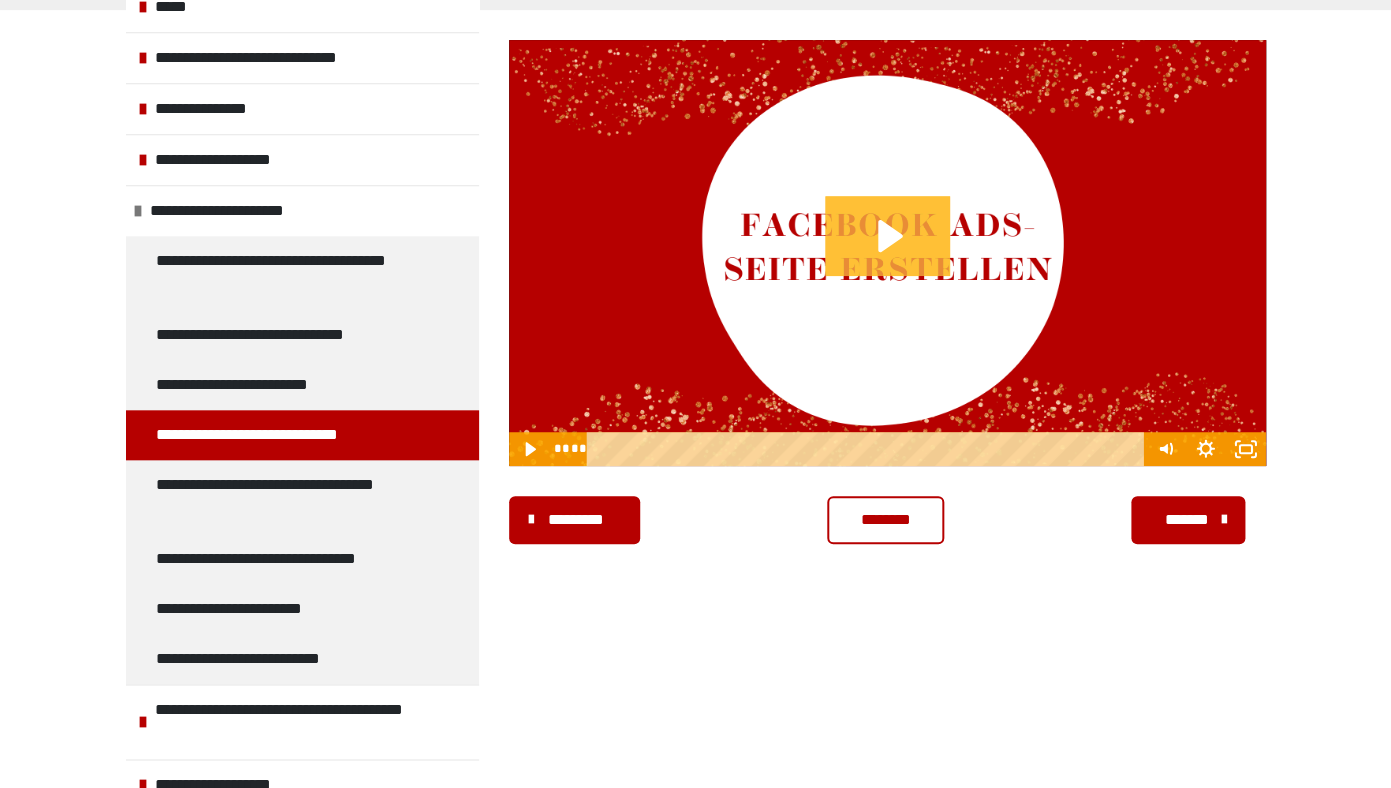 click 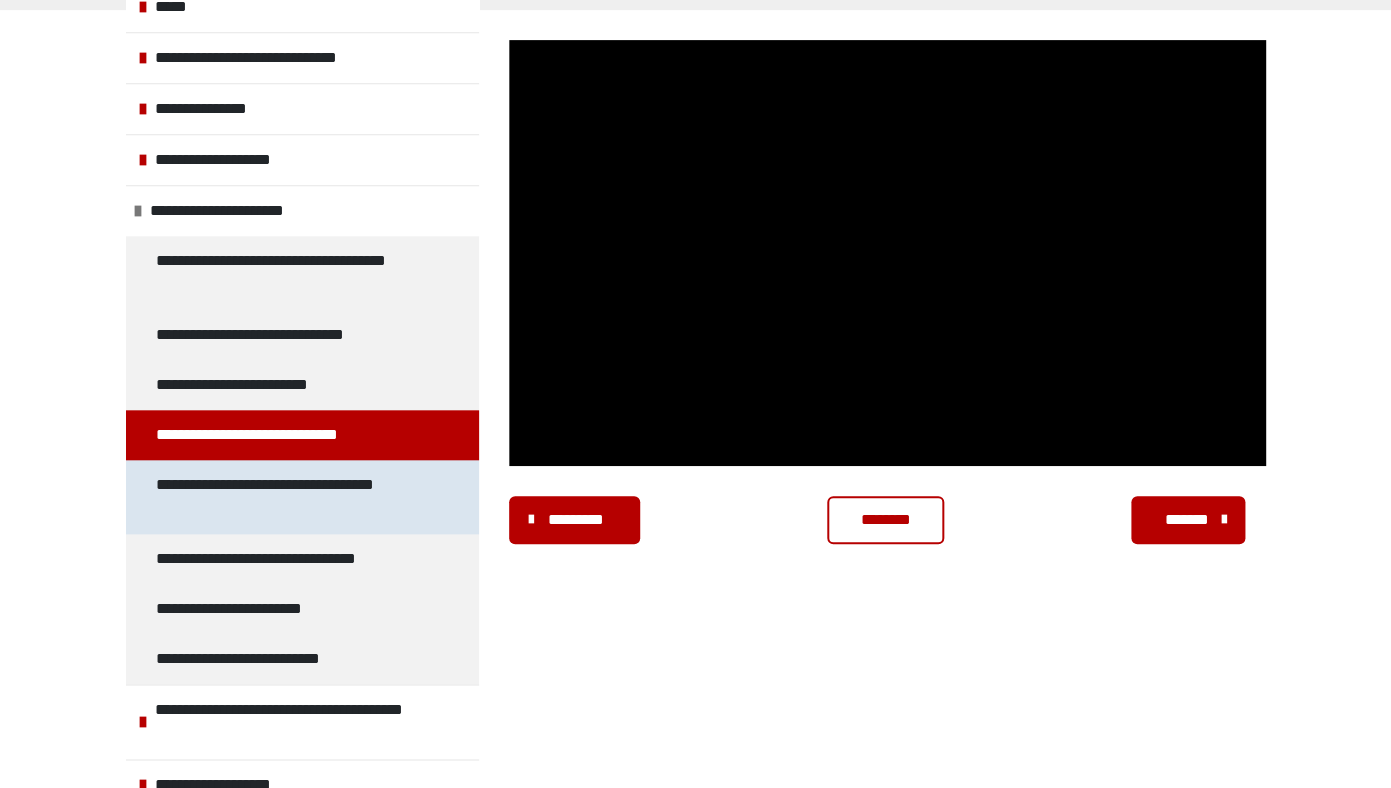 click on "**********" at bounding box center [294, 497] 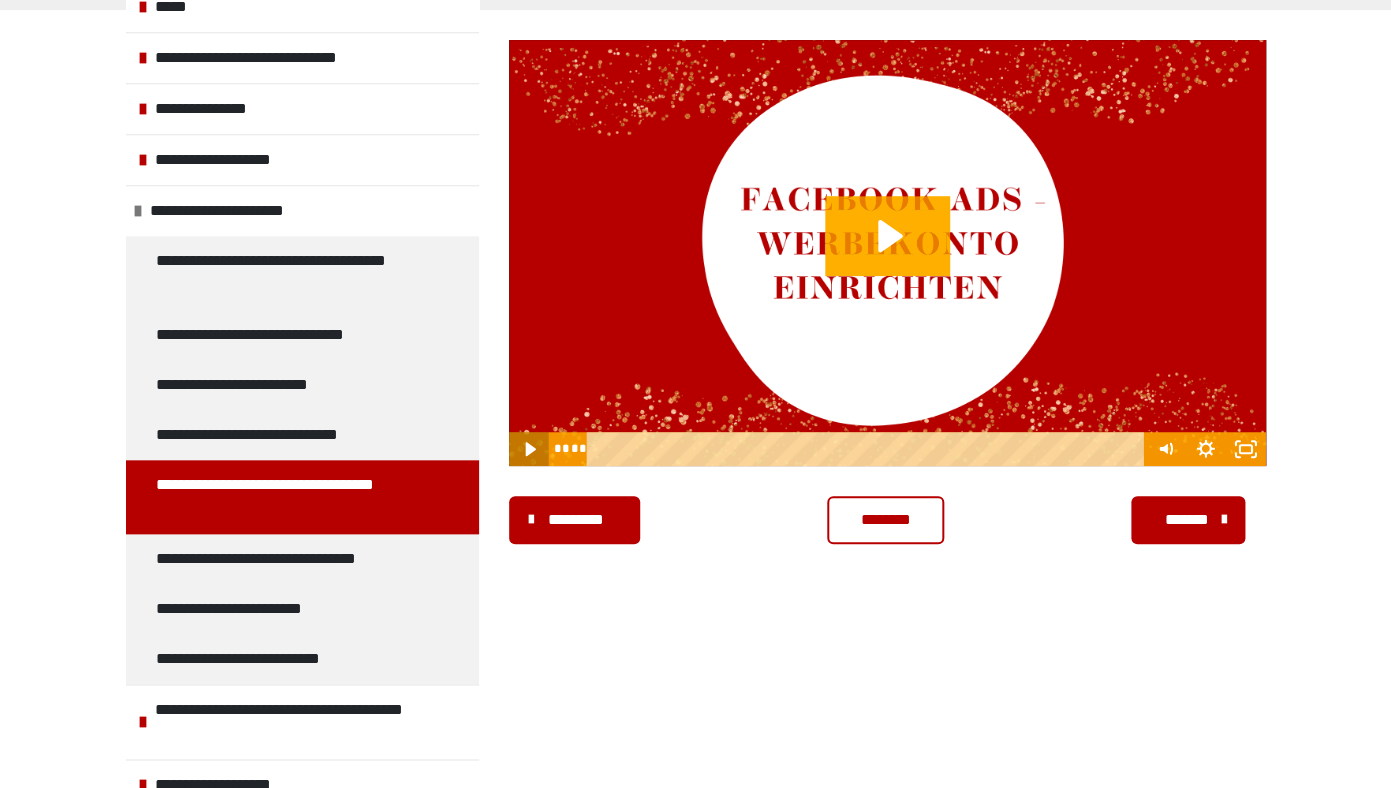 click 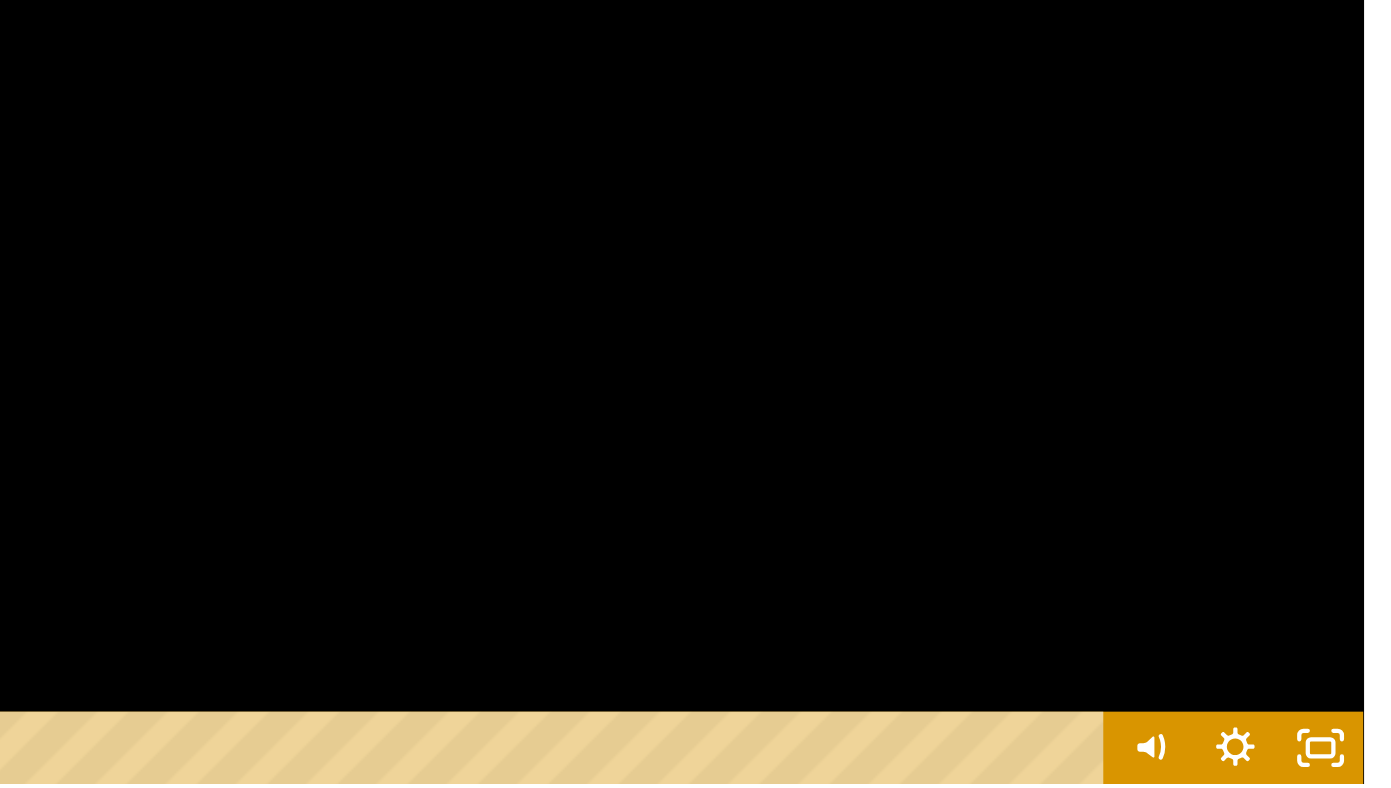 scroll, scrollTop: 270, scrollLeft: 0, axis: vertical 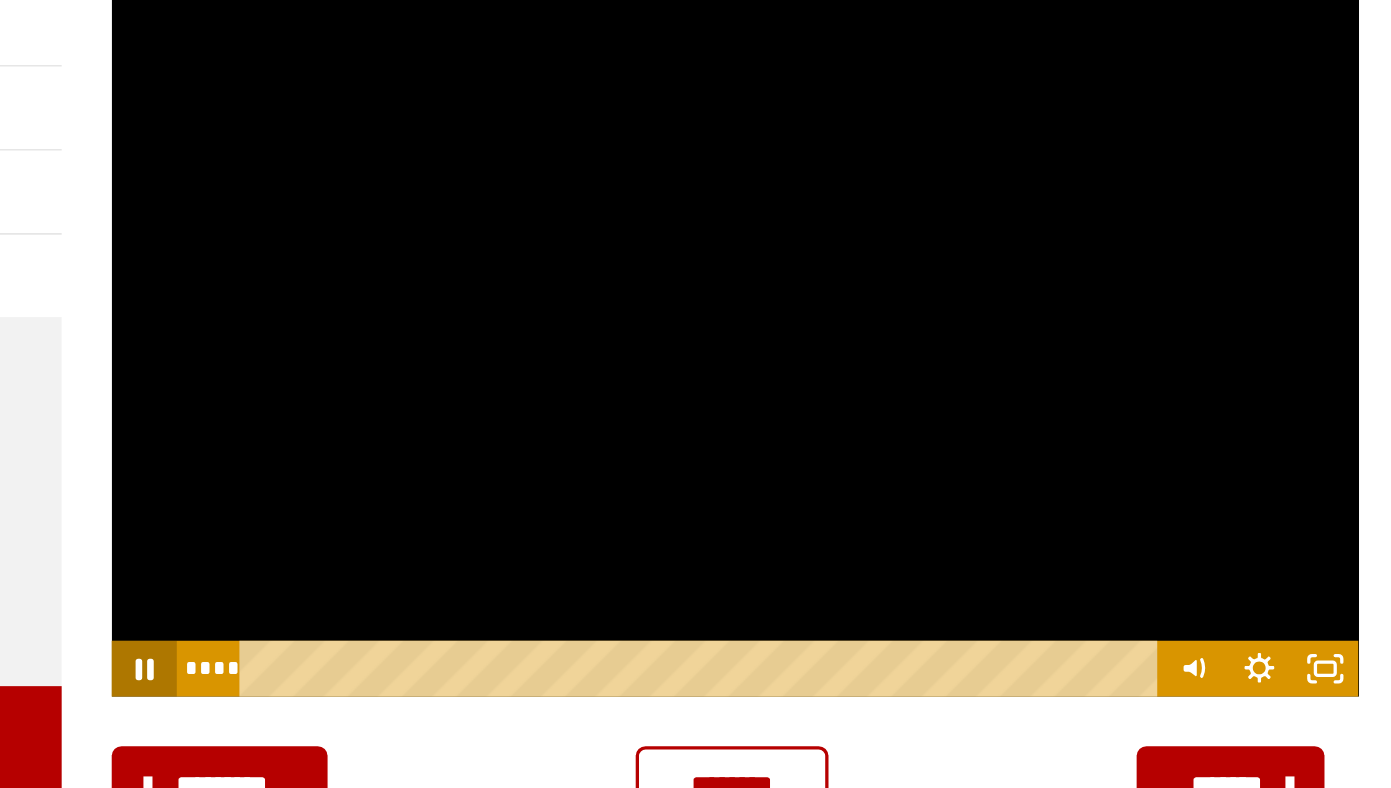 click 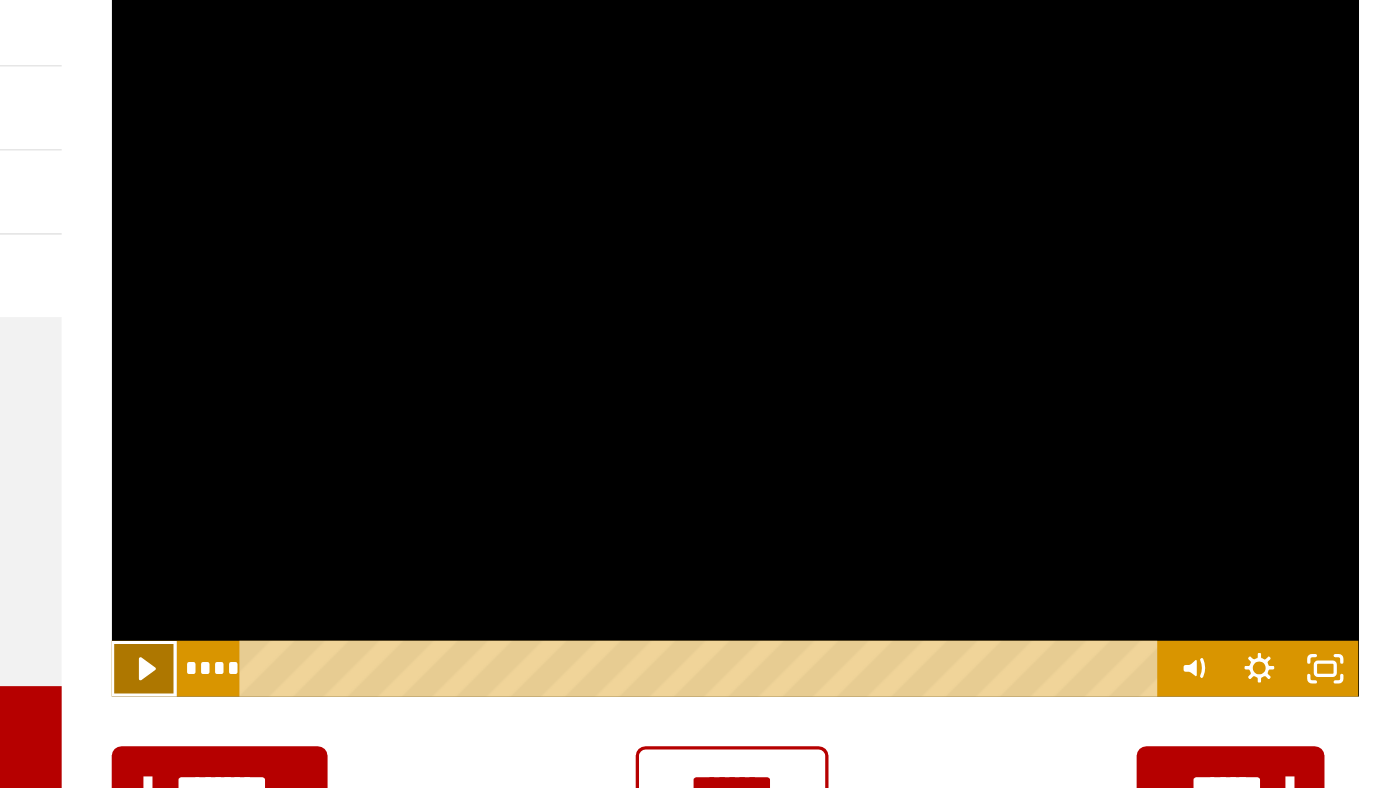 click 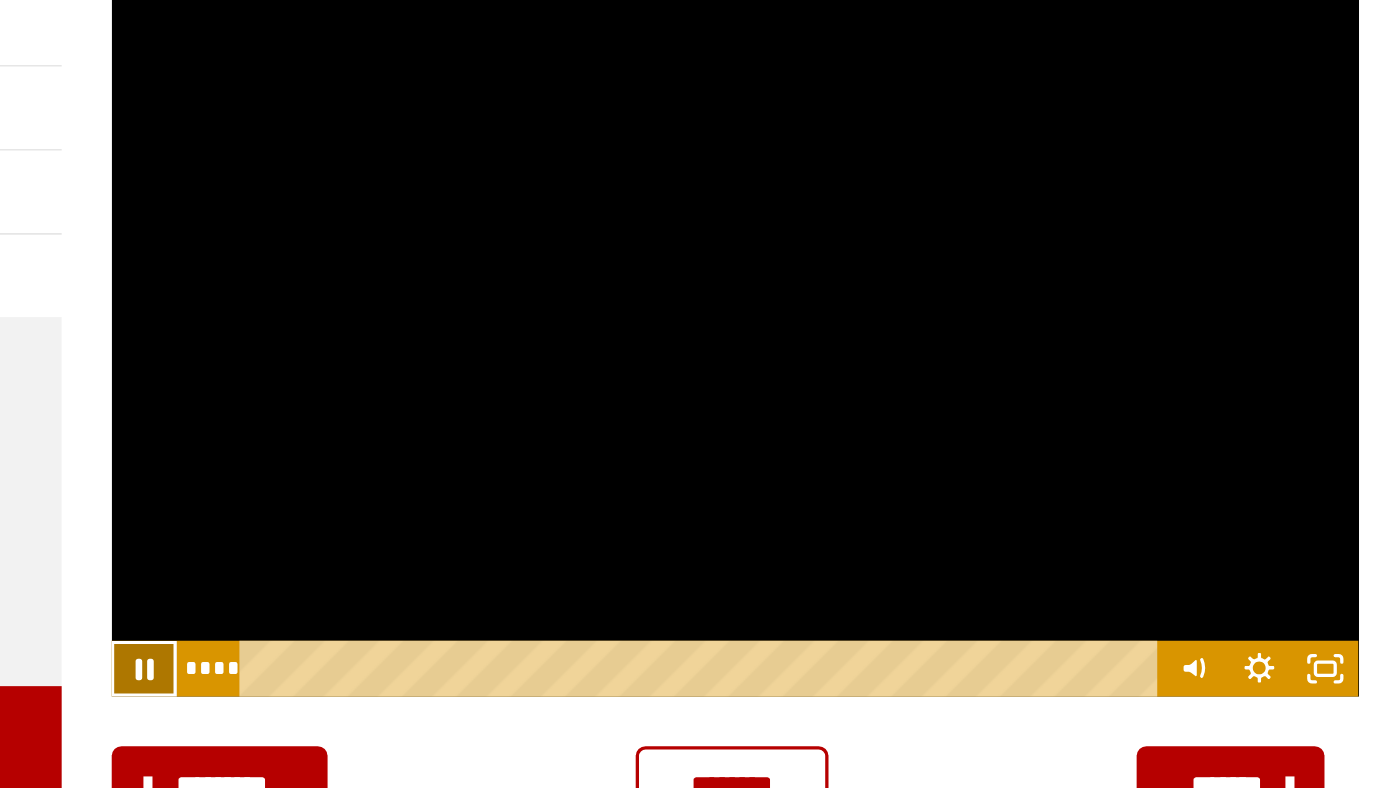 click 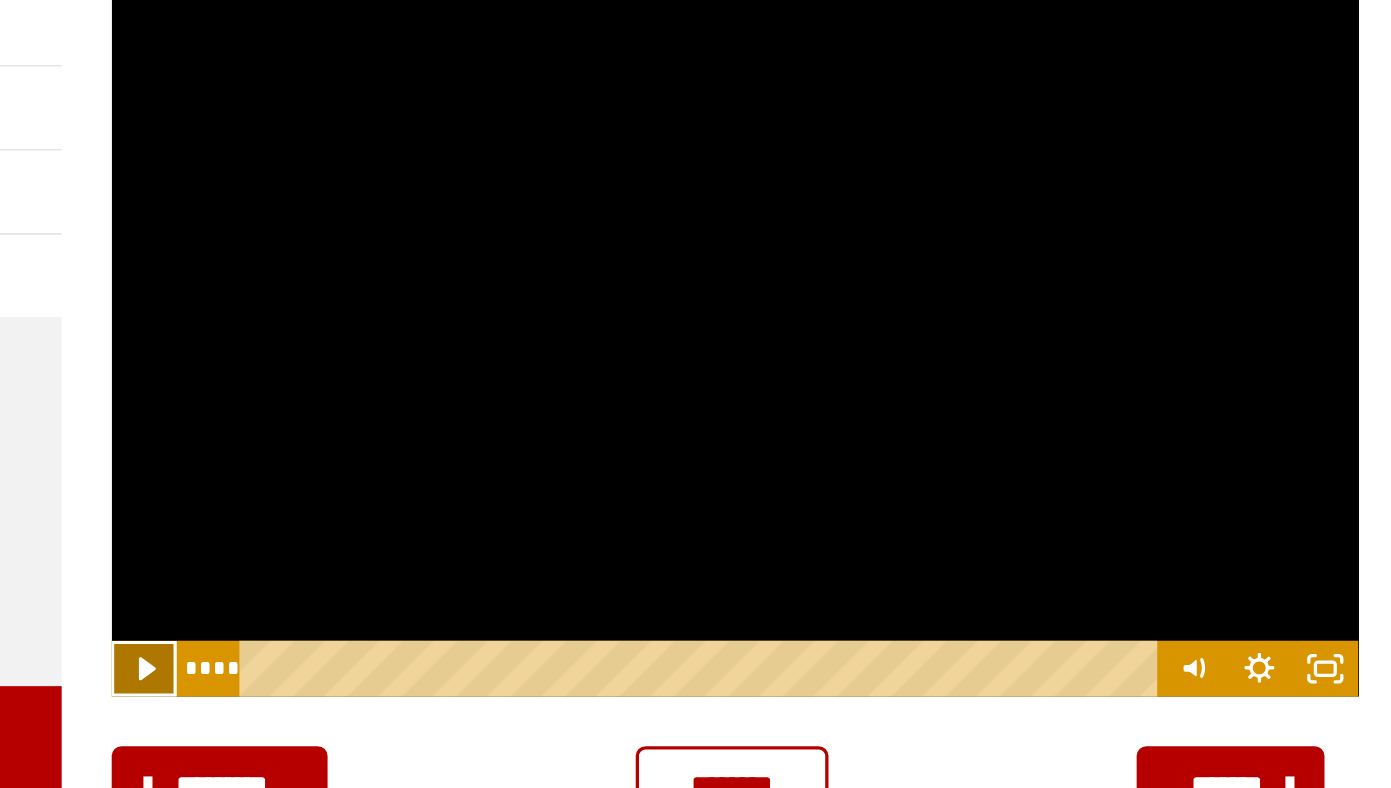 click 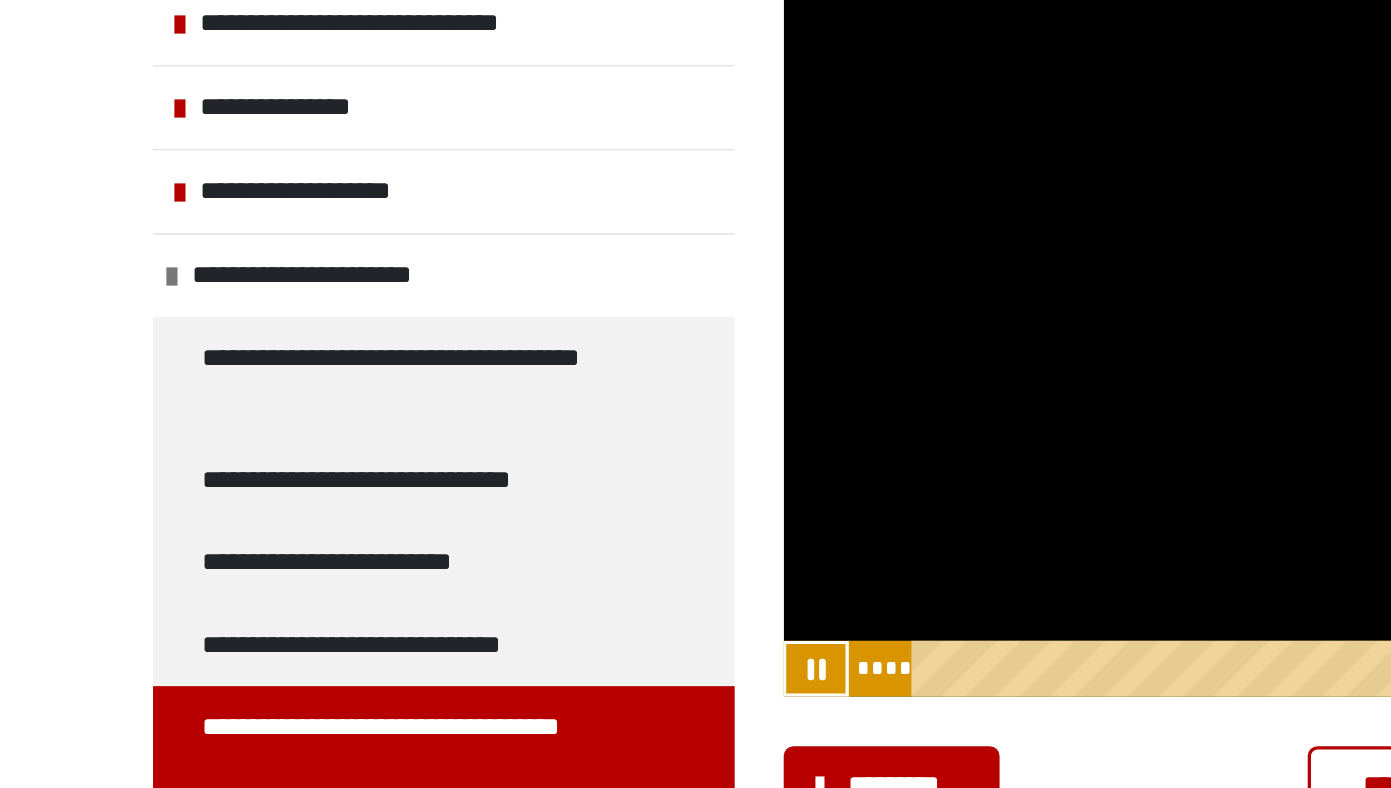 scroll, scrollTop: 270, scrollLeft: 0, axis: vertical 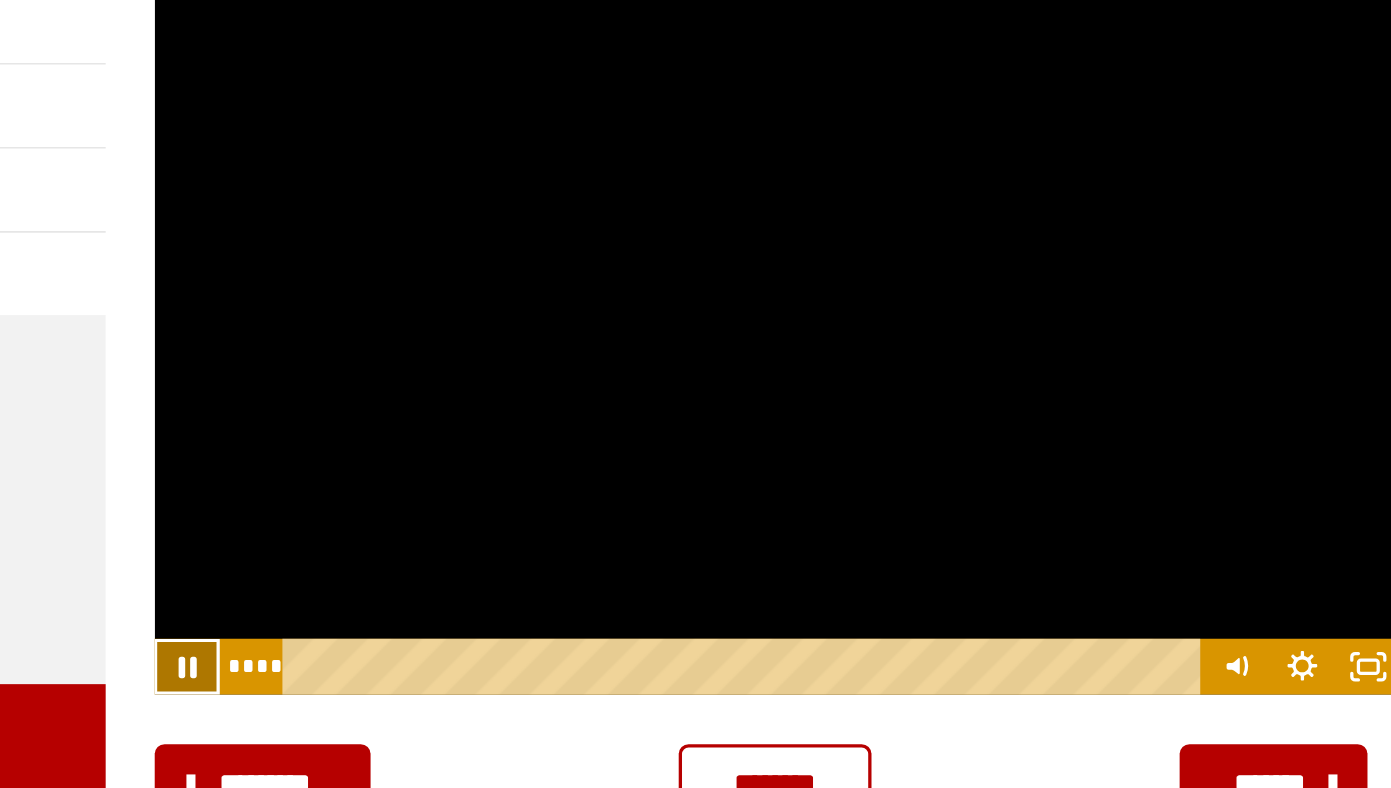 click 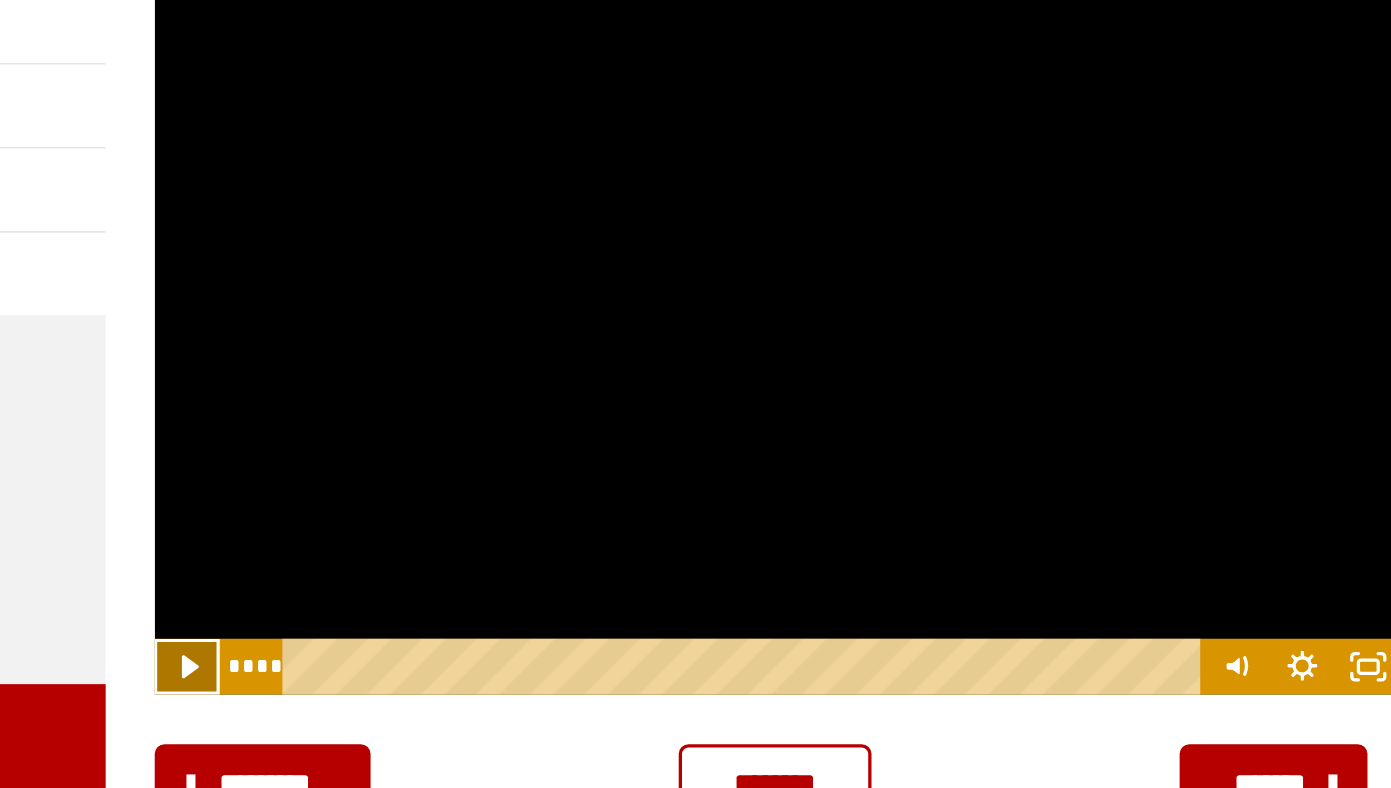 click 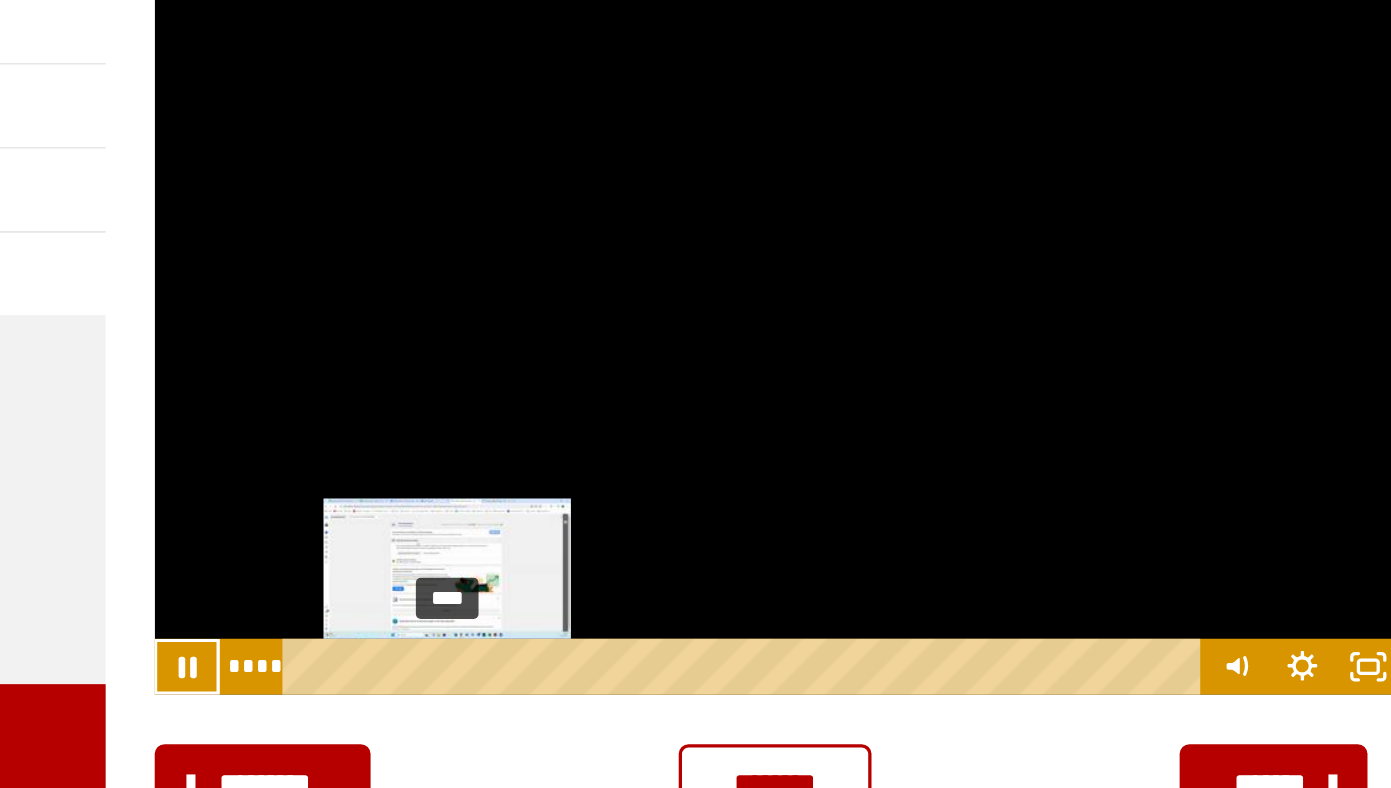 click on "****" at bounding box center (868, 449) 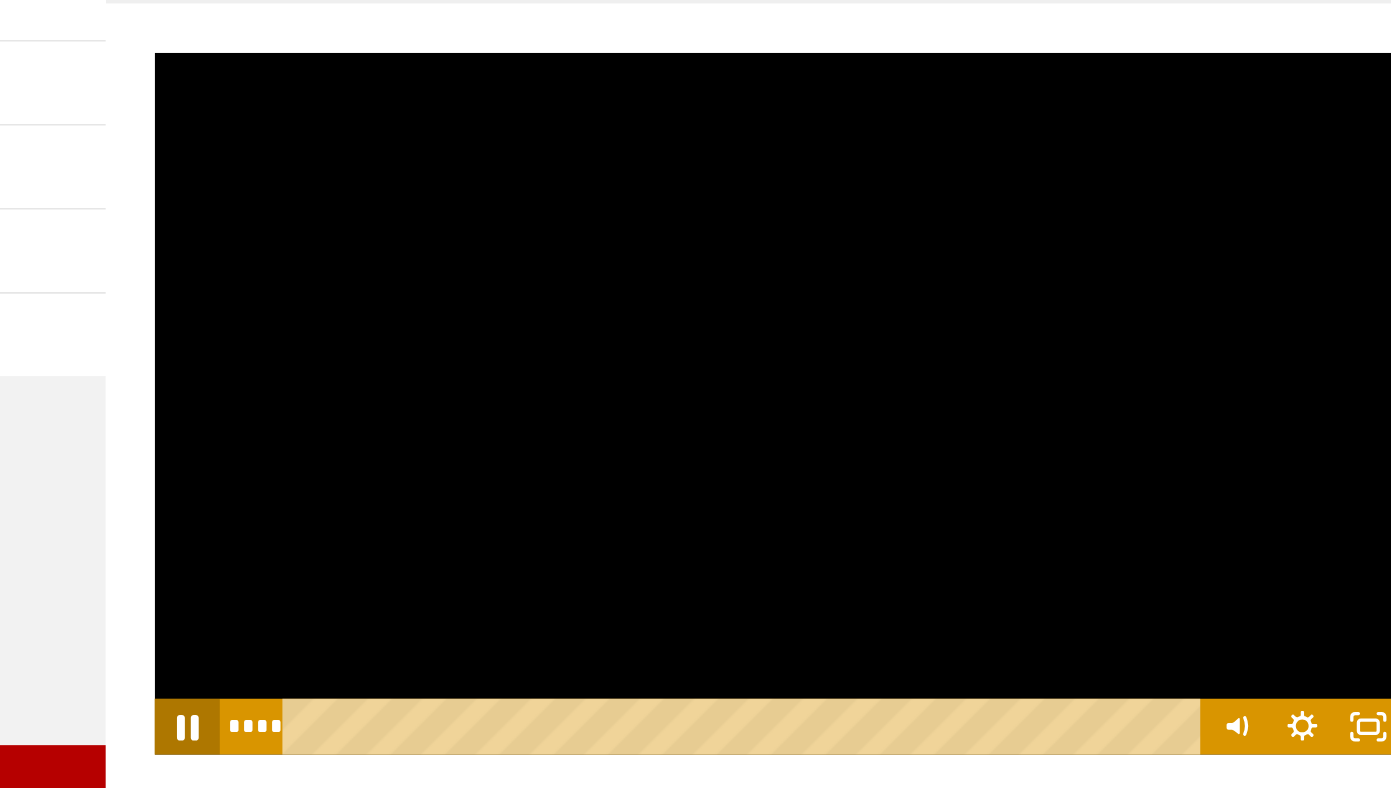 click 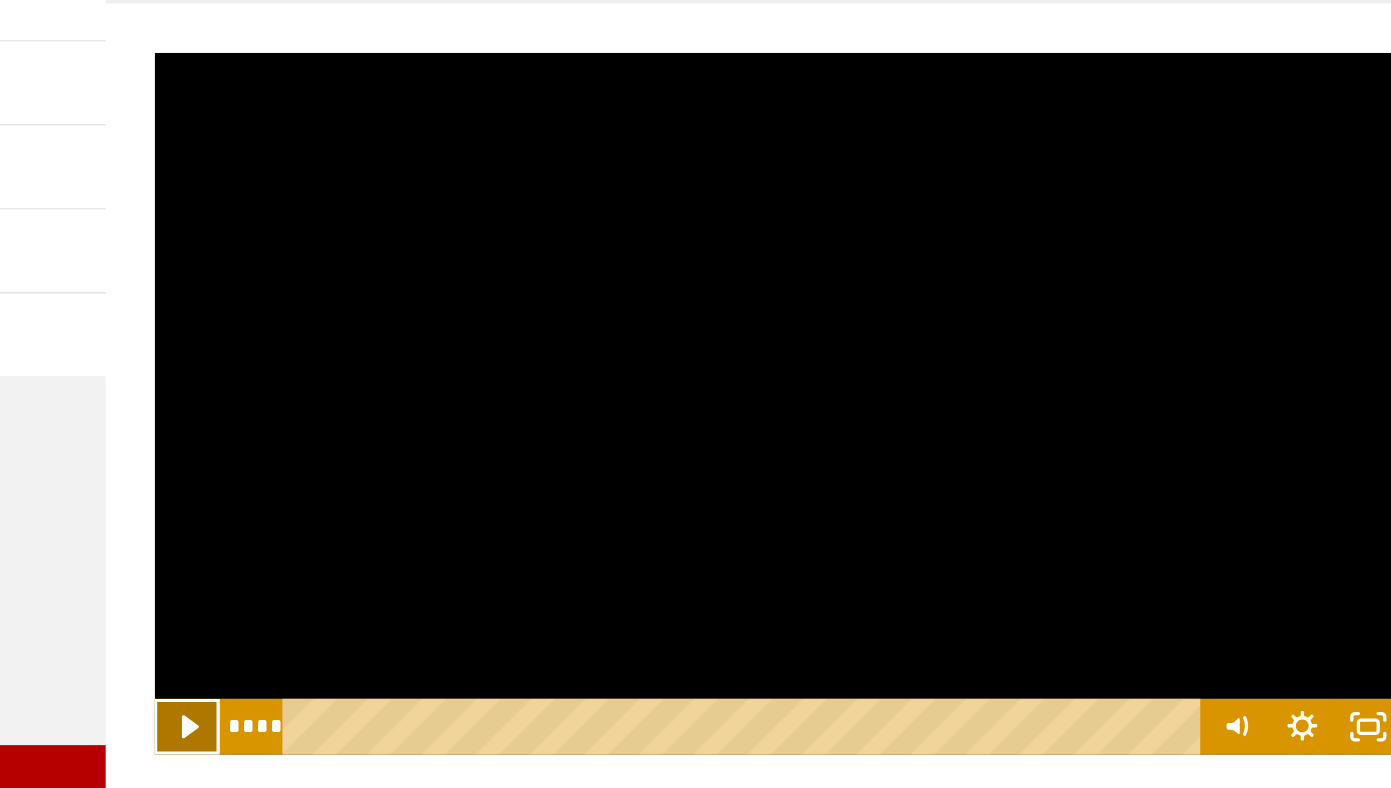 click 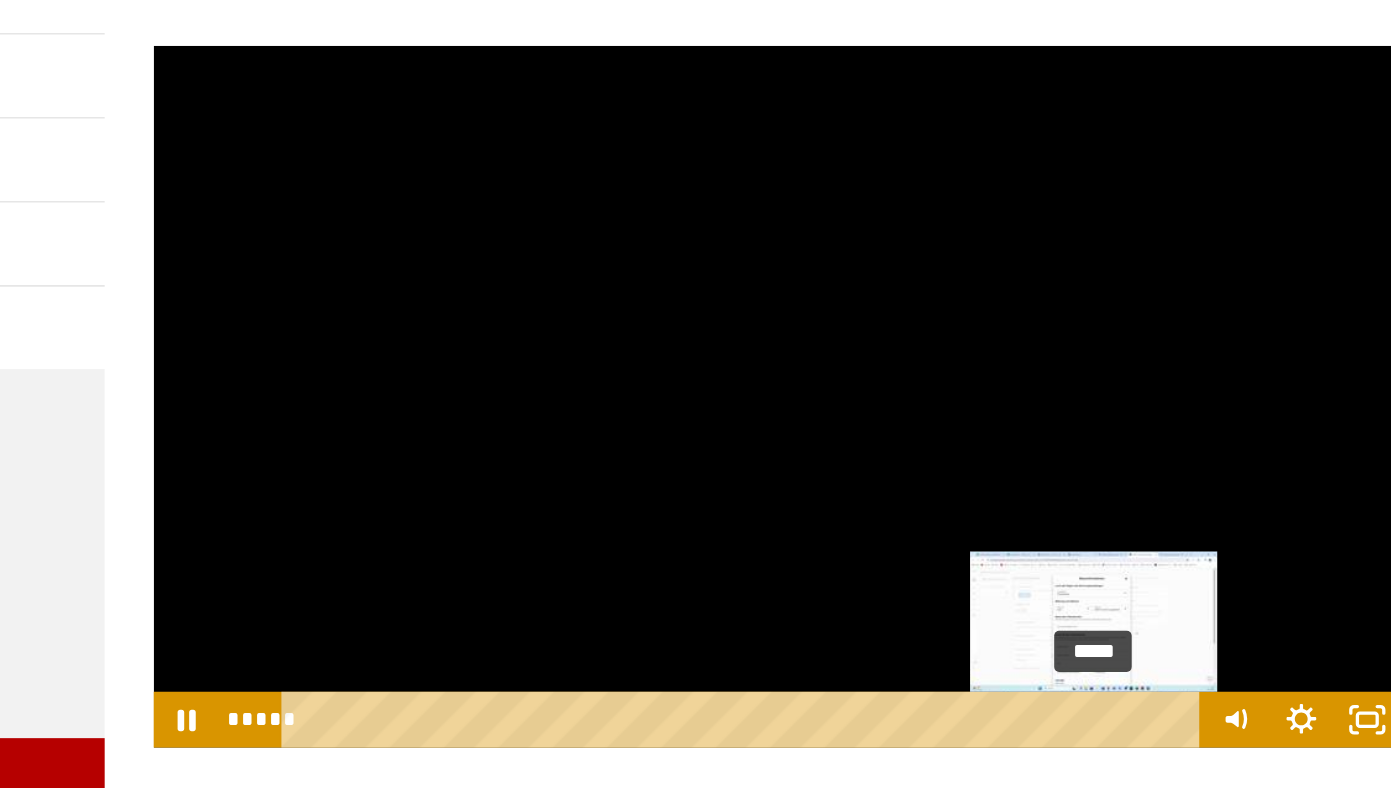 click on "*****" at bounding box center [868, 449] 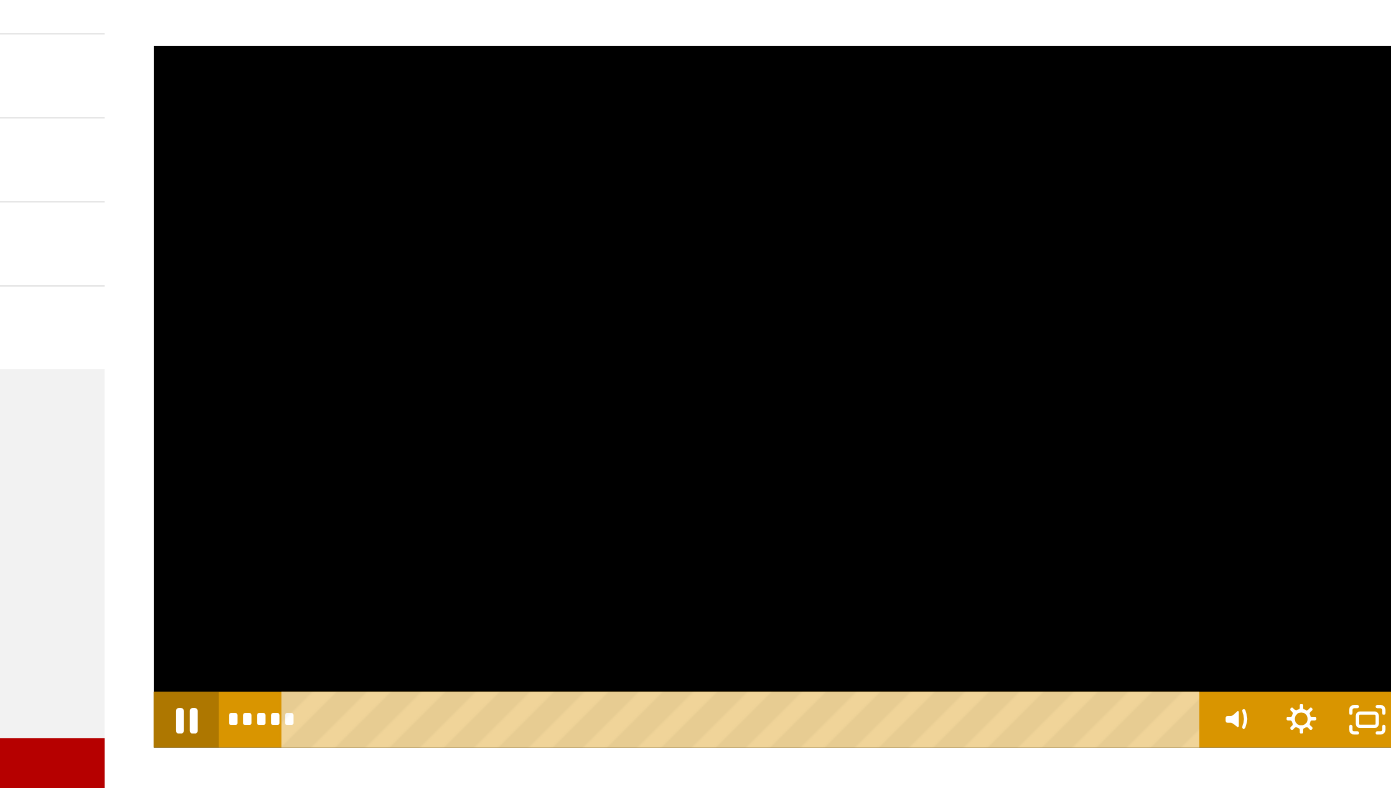 click 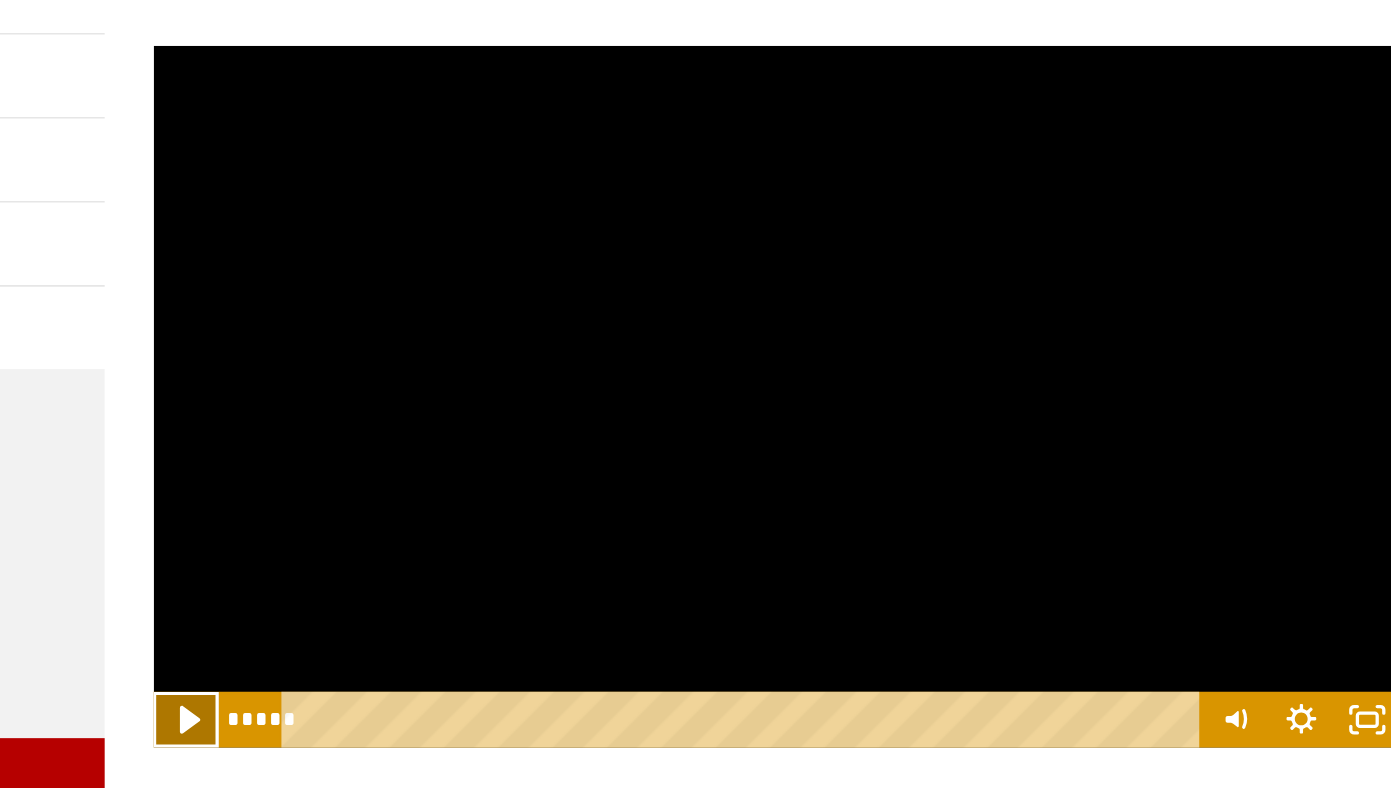 click 